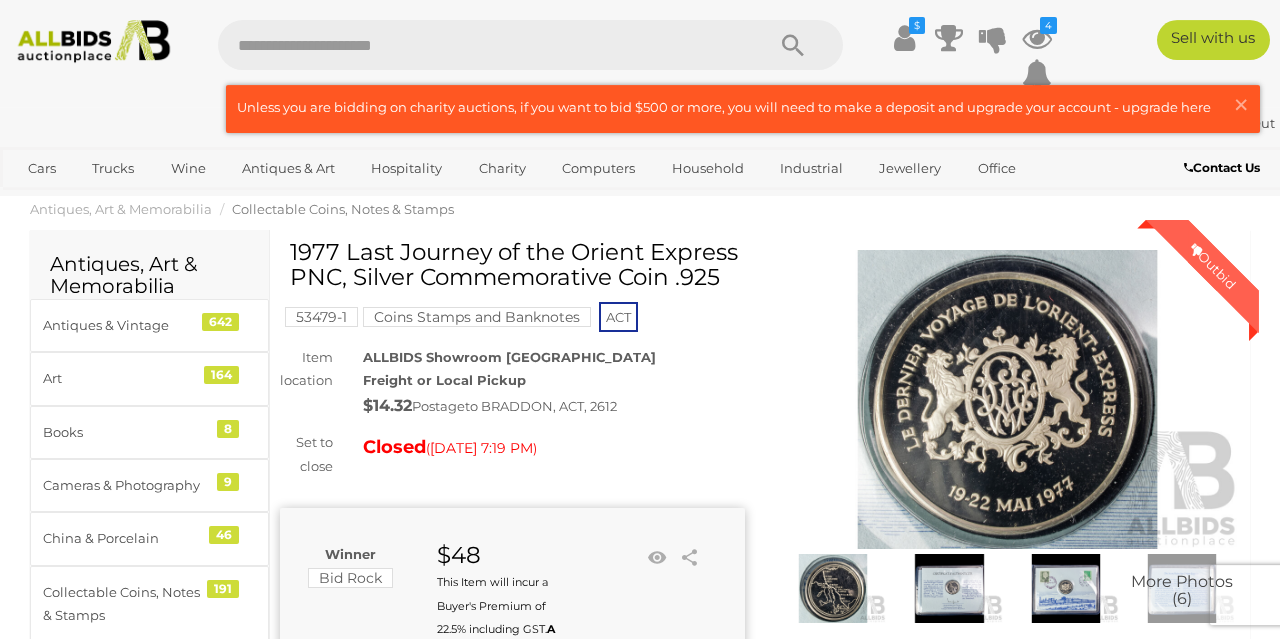 scroll, scrollTop: 0, scrollLeft: 0, axis: both 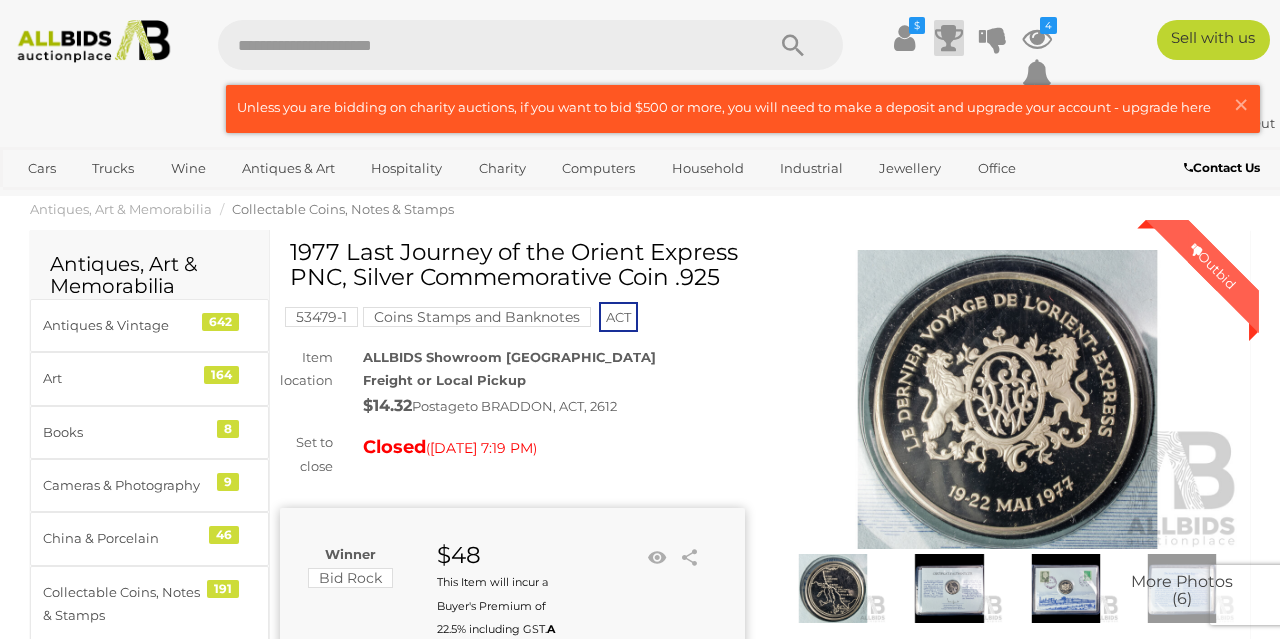 click at bounding box center [949, 38] 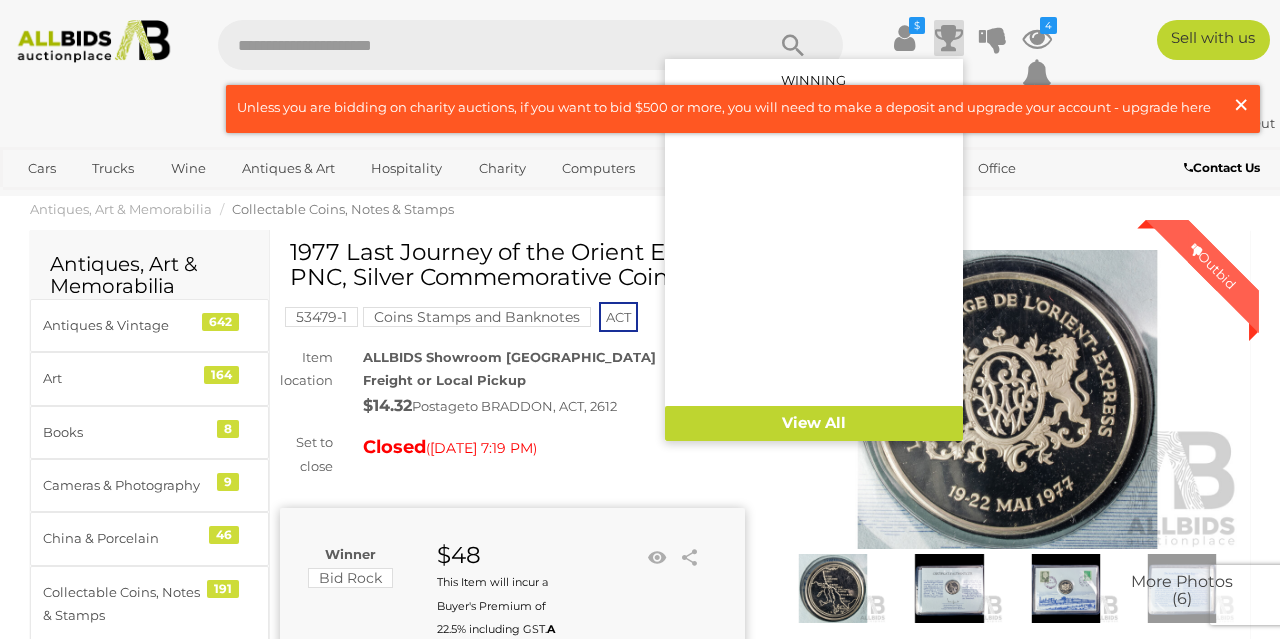 click on "×" at bounding box center (1241, 104) 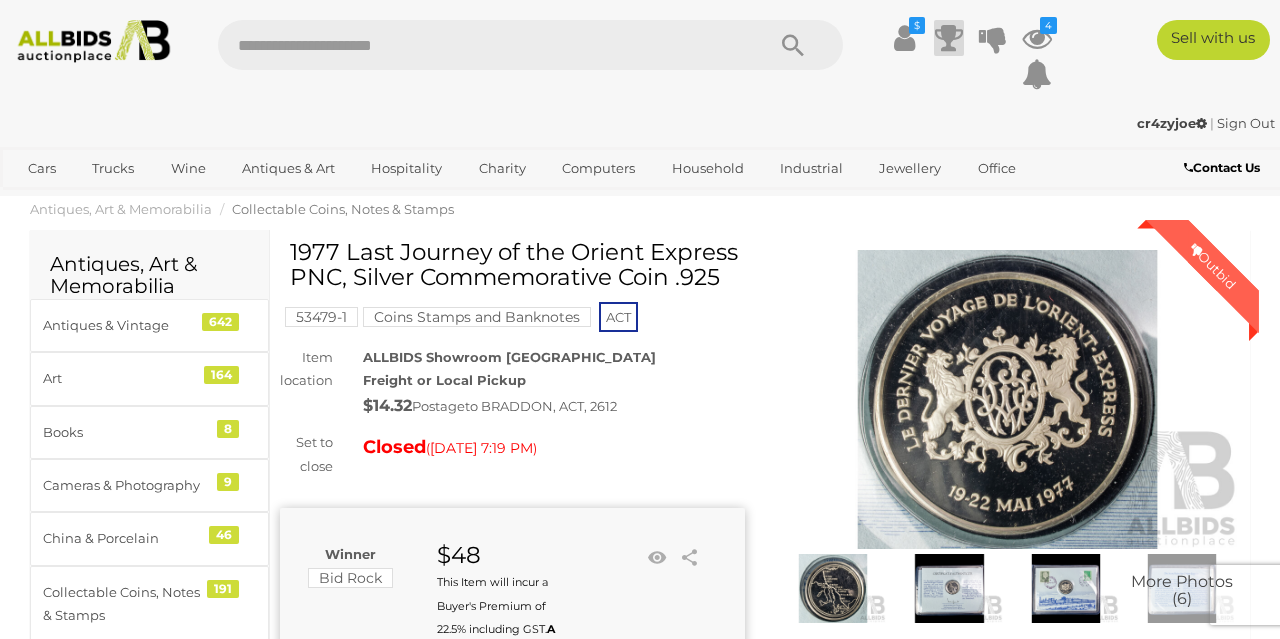click at bounding box center [949, 38] 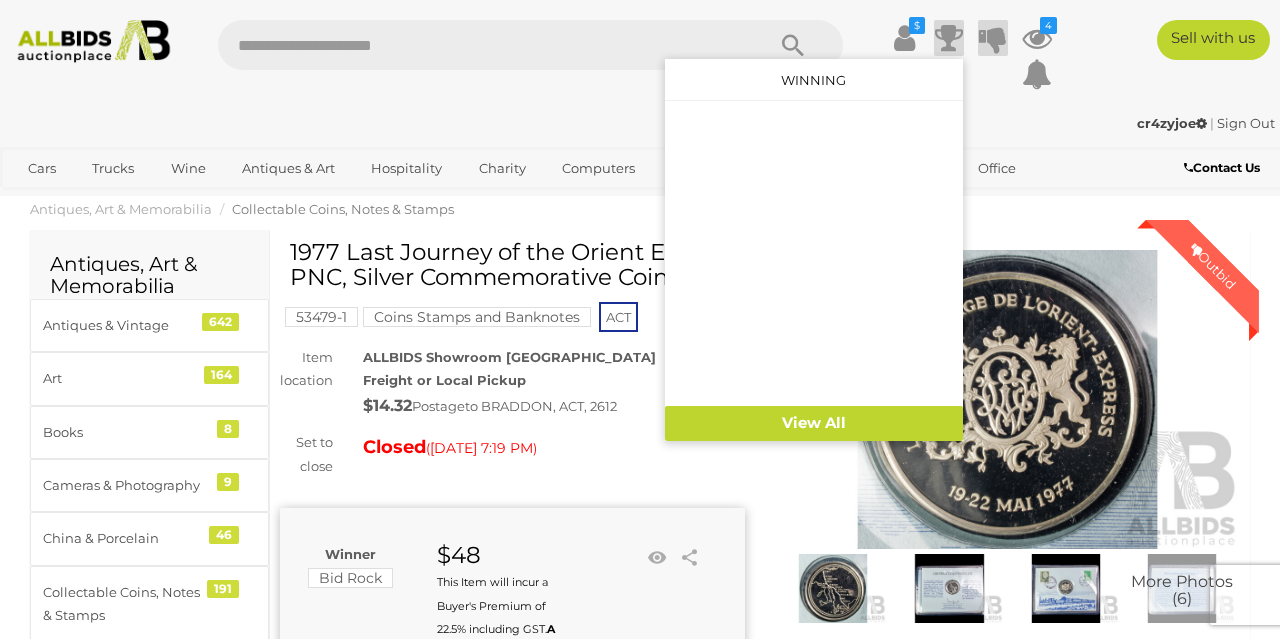 click at bounding box center [993, 38] 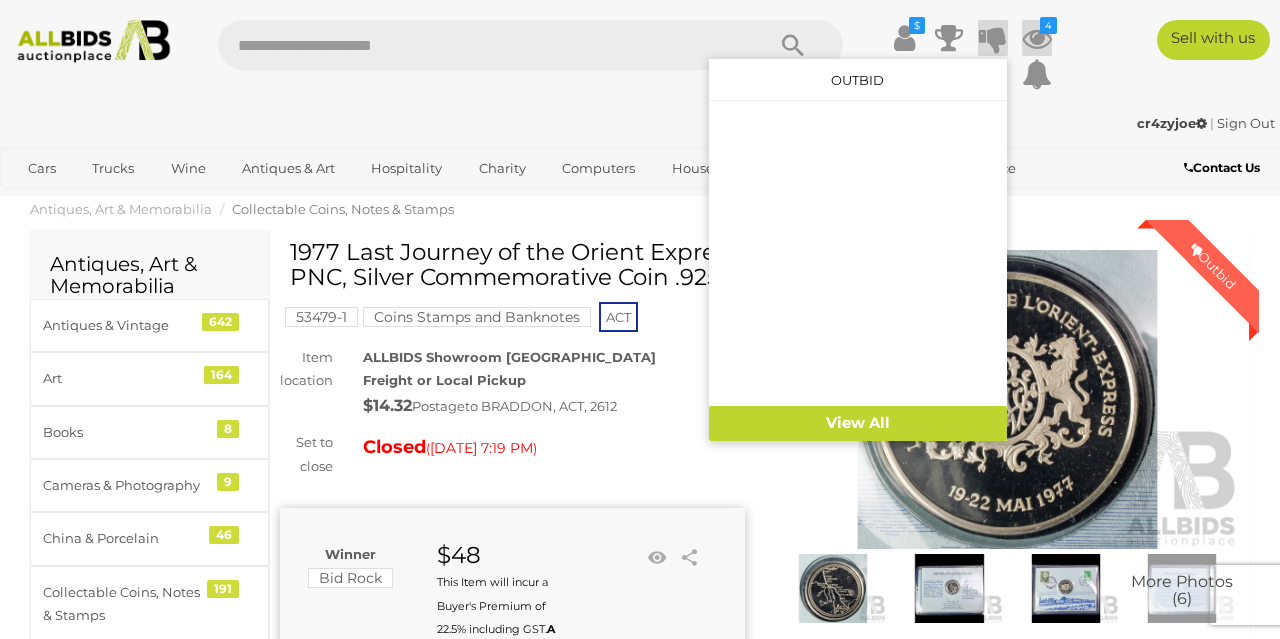 click at bounding box center (1037, 38) 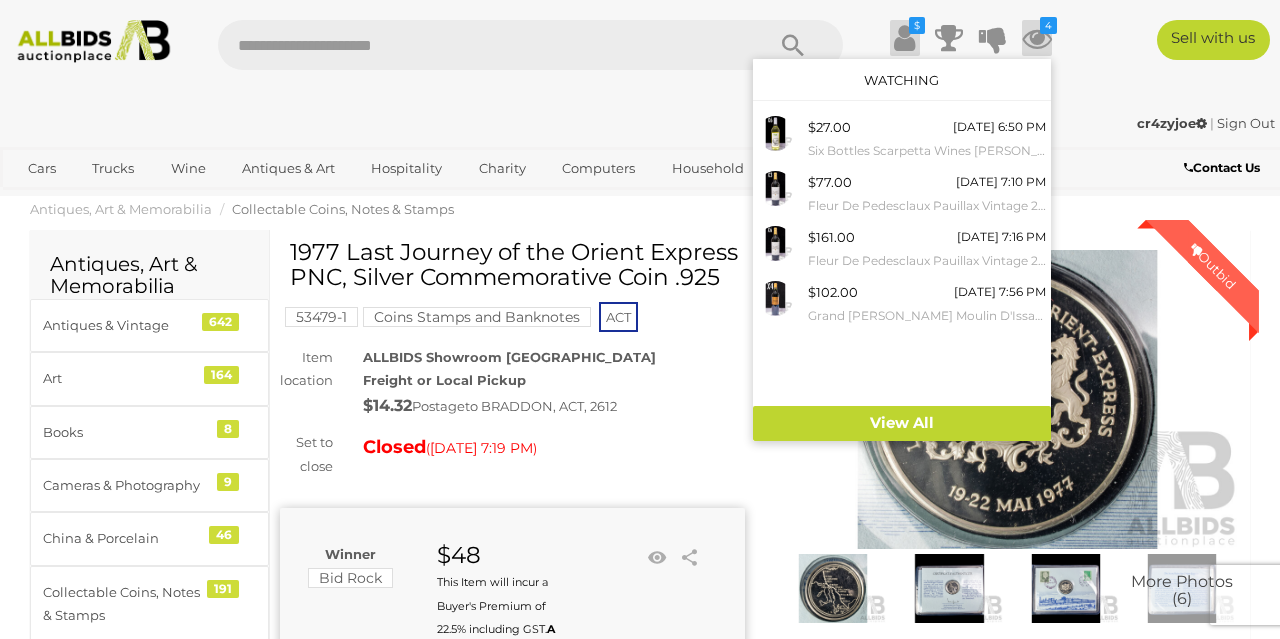 click at bounding box center (904, 38) 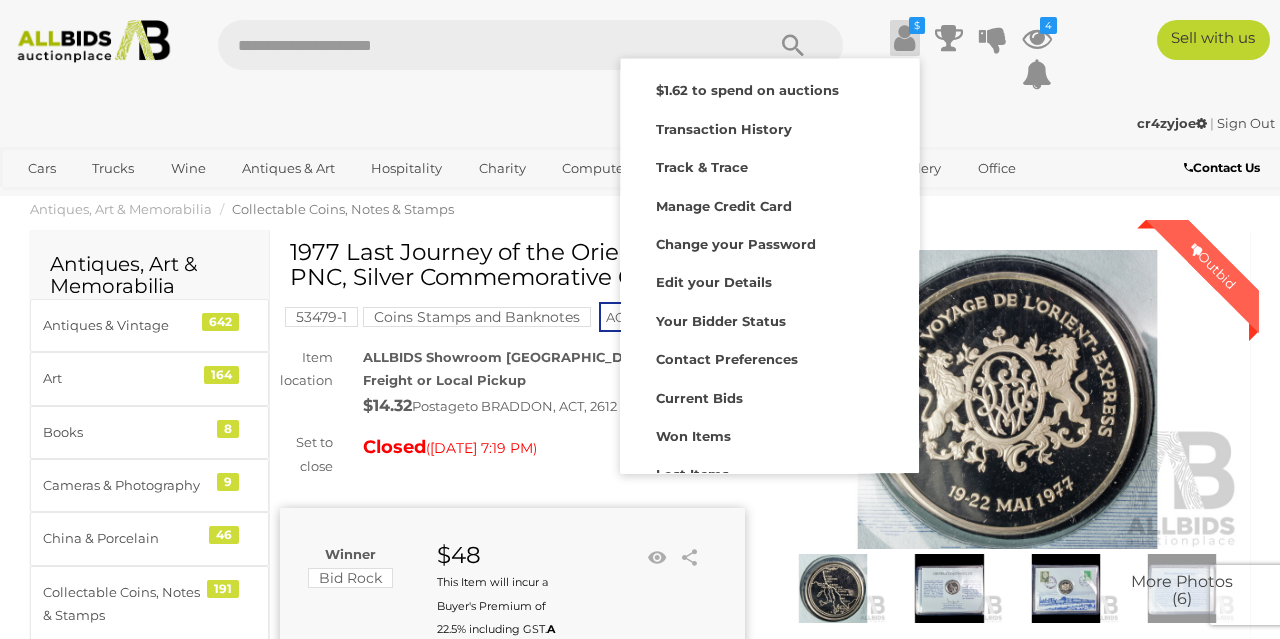 click on "cr4zyjoe
|
Sign Out
cr4zyjoe
|
Sign Out" at bounding box center [640, 127] 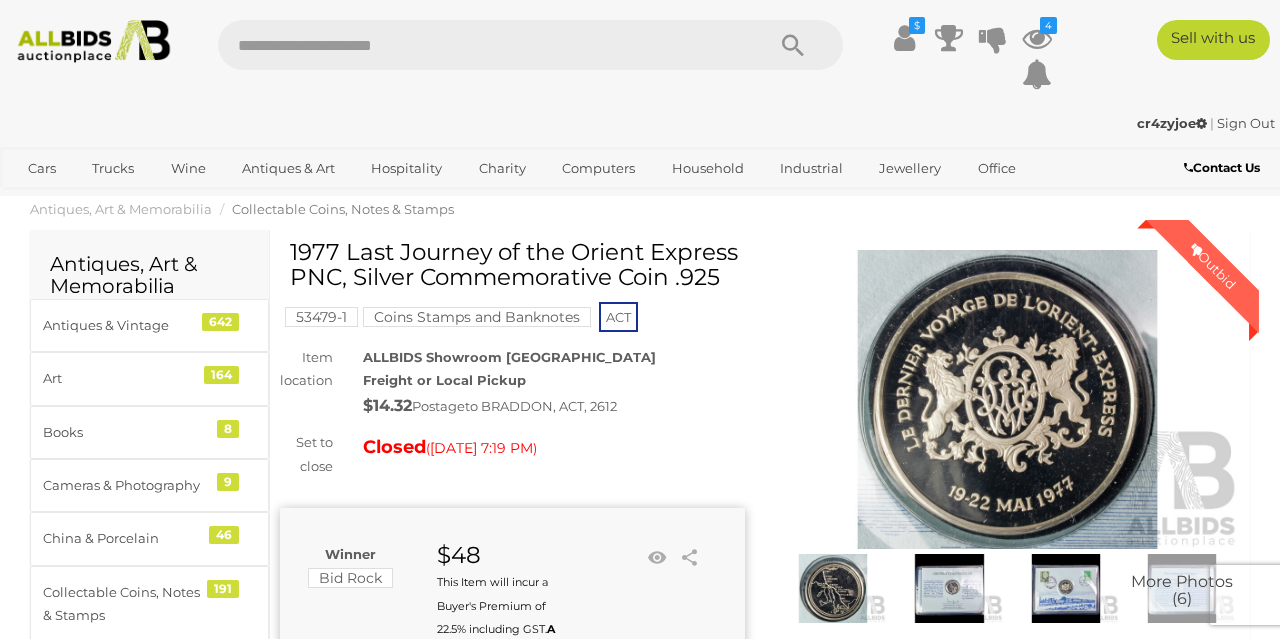 scroll, scrollTop: 0, scrollLeft: 0, axis: both 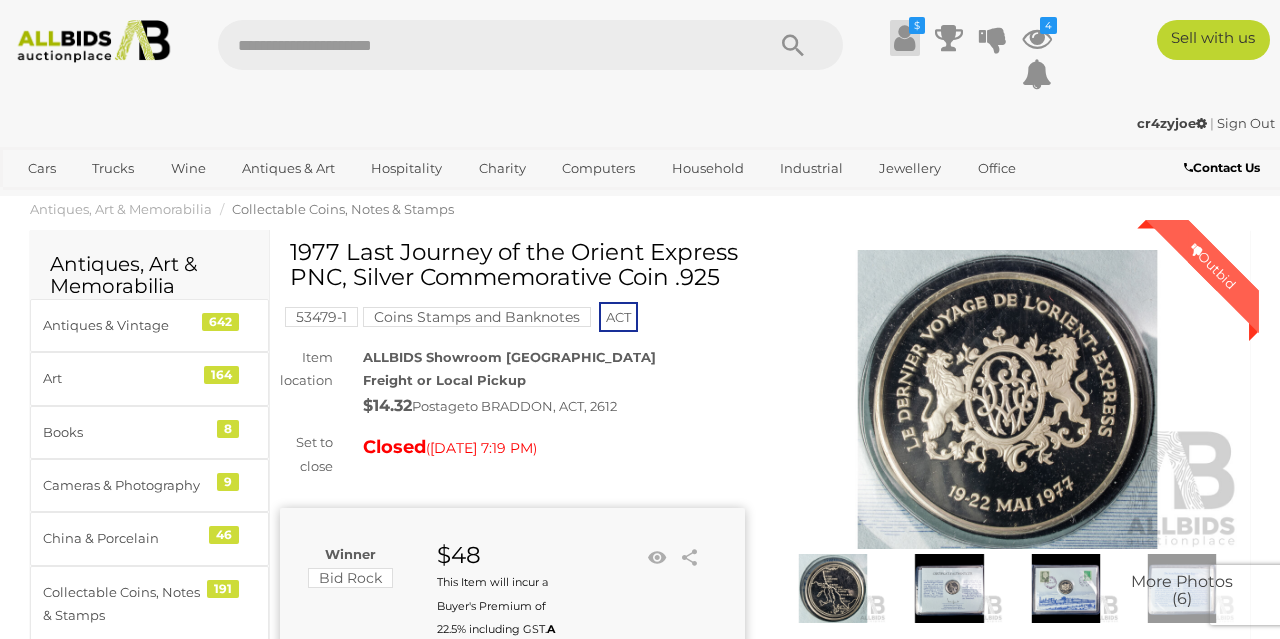 click at bounding box center [904, 38] 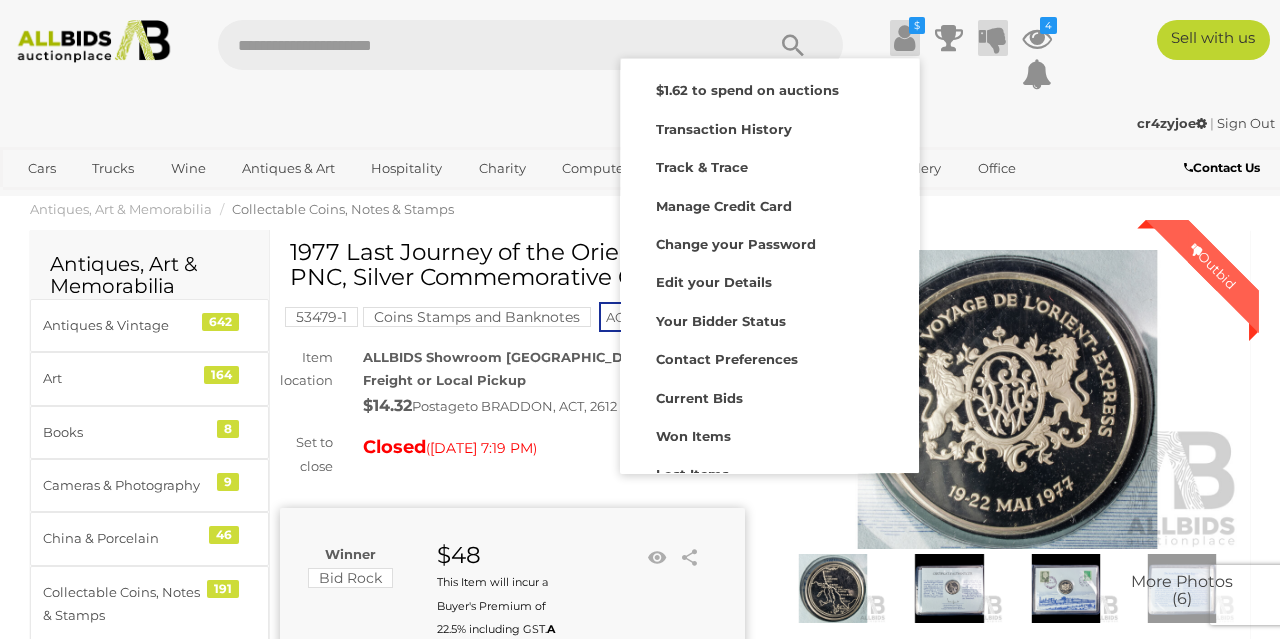click at bounding box center [993, 38] 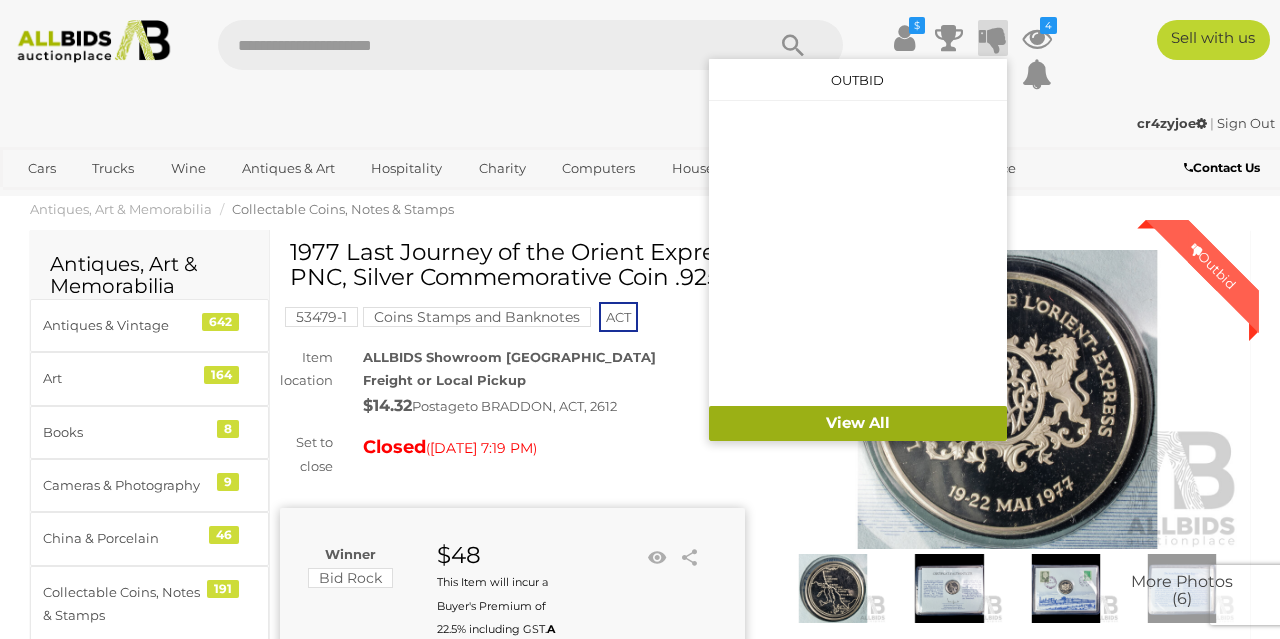 click on "View All" at bounding box center (858, 423) 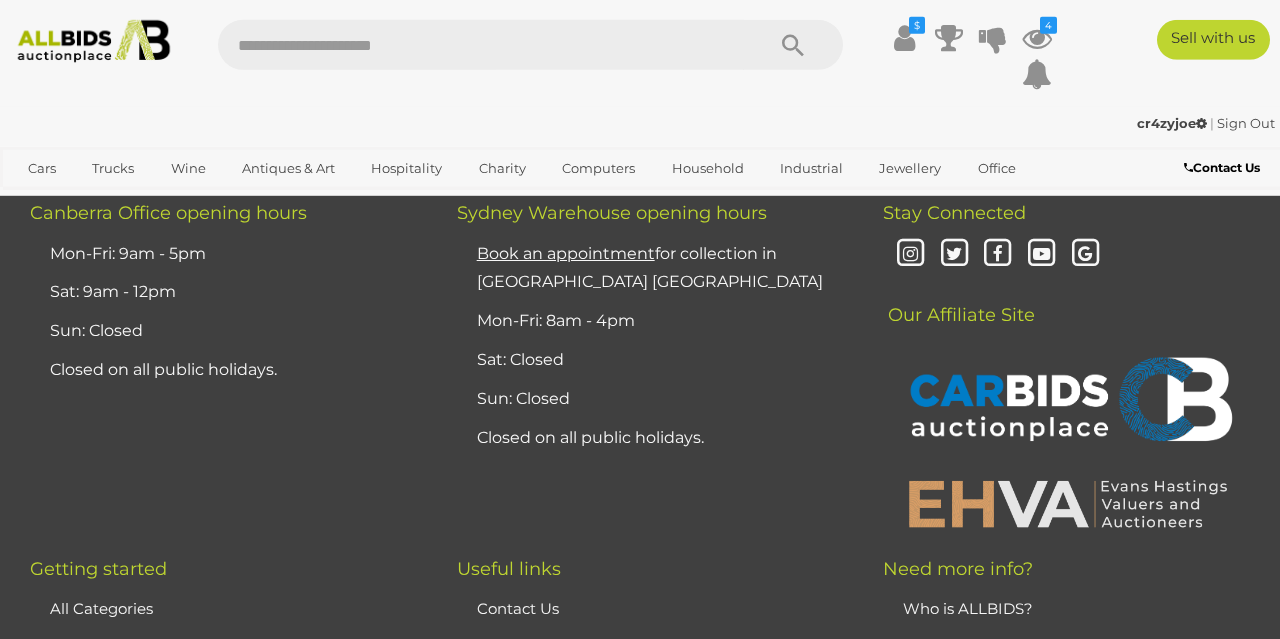 scroll, scrollTop: 0, scrollLeft: 0, axis: both 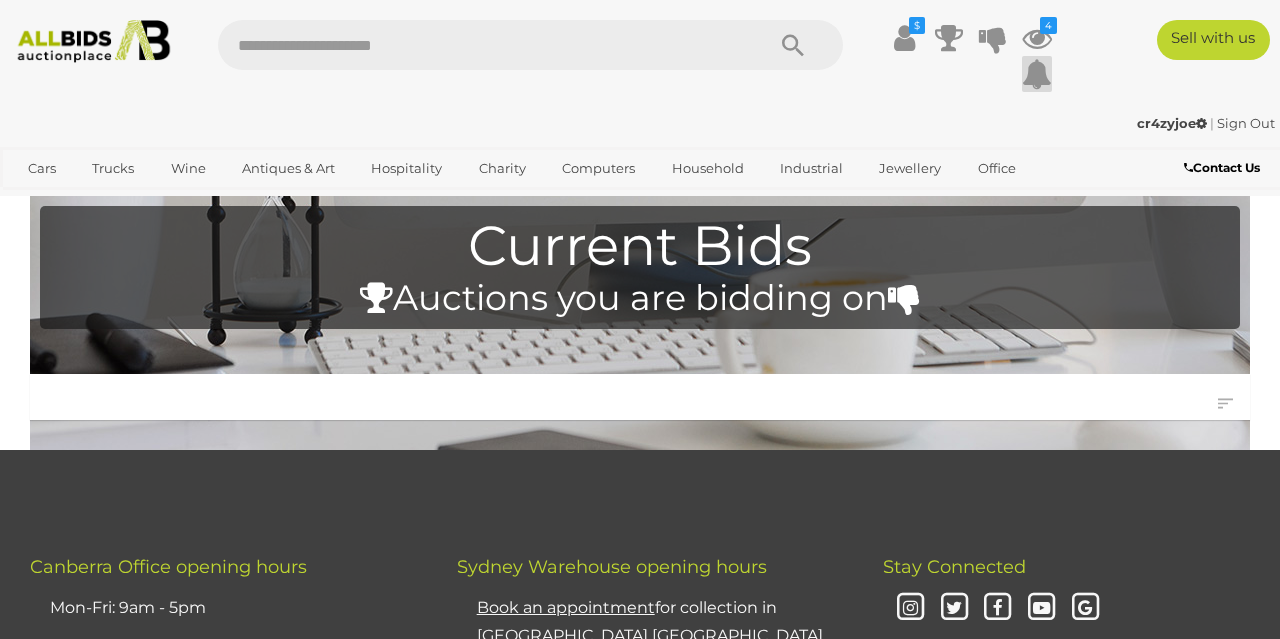 click at bounding box center (1037, 74) 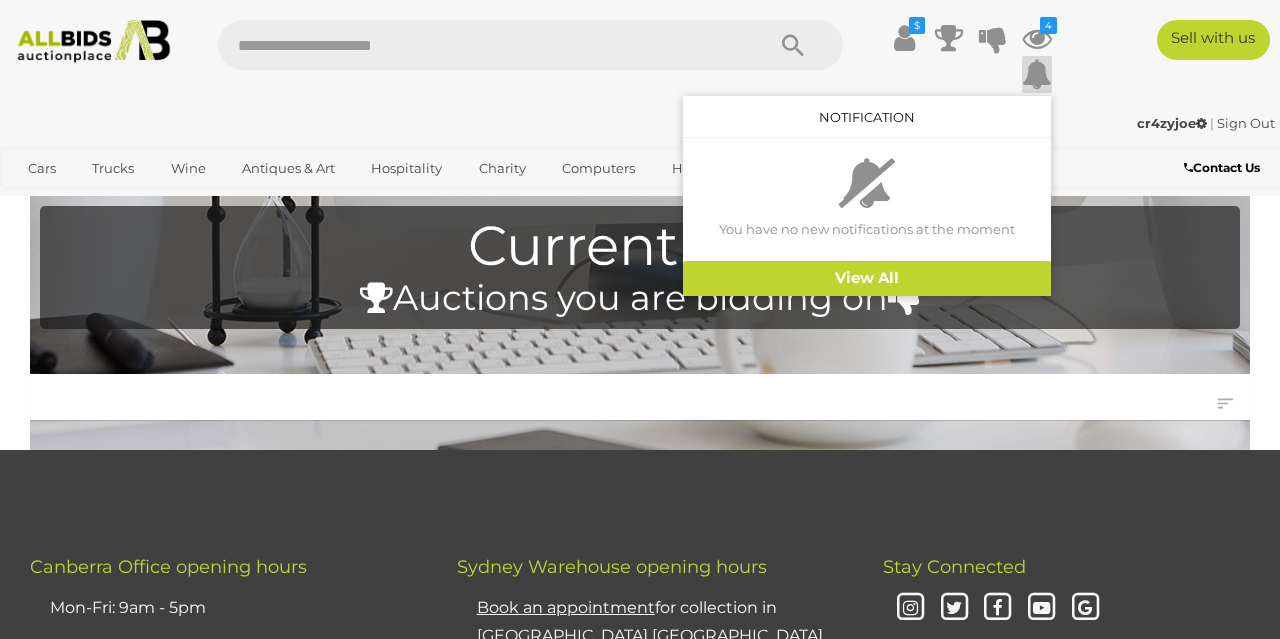 click at bounding box center (1037, 74) 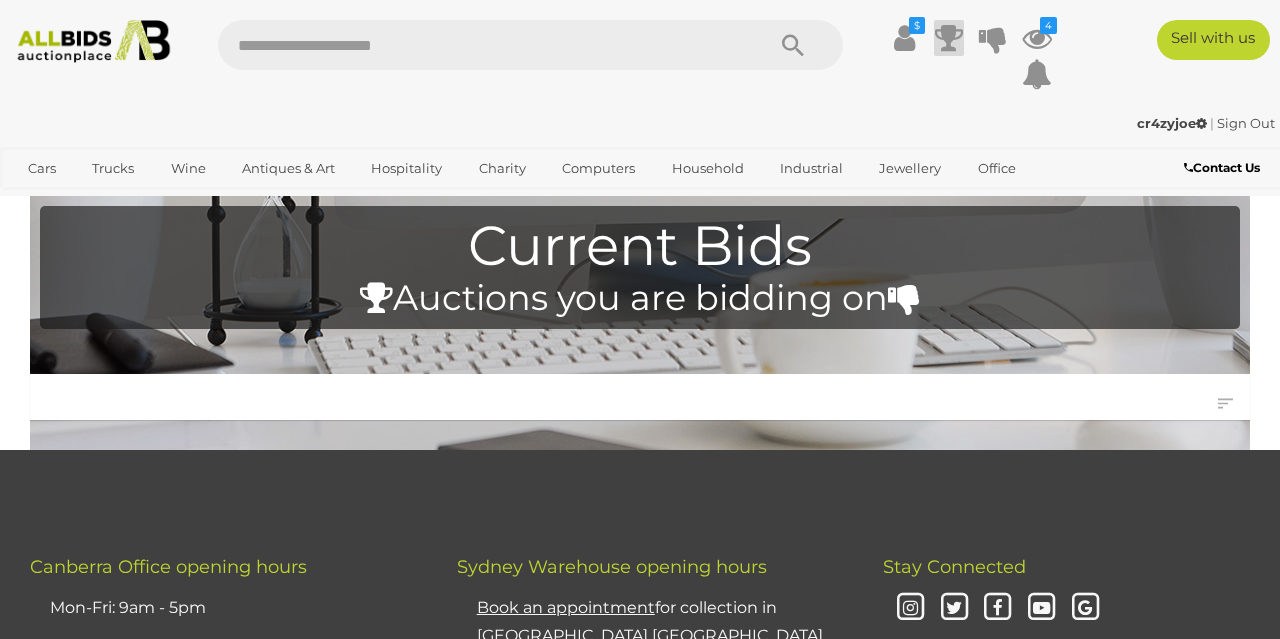 click at bounding box center [949, 38] 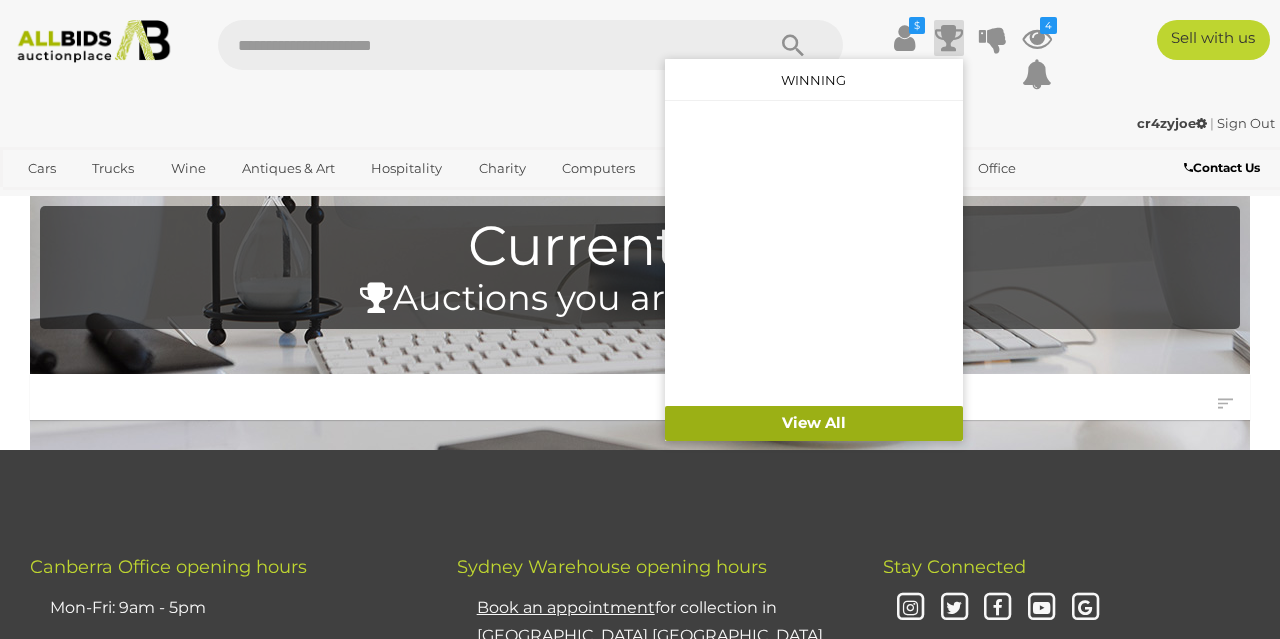 click on "View All" at bounding box center (814, 423) 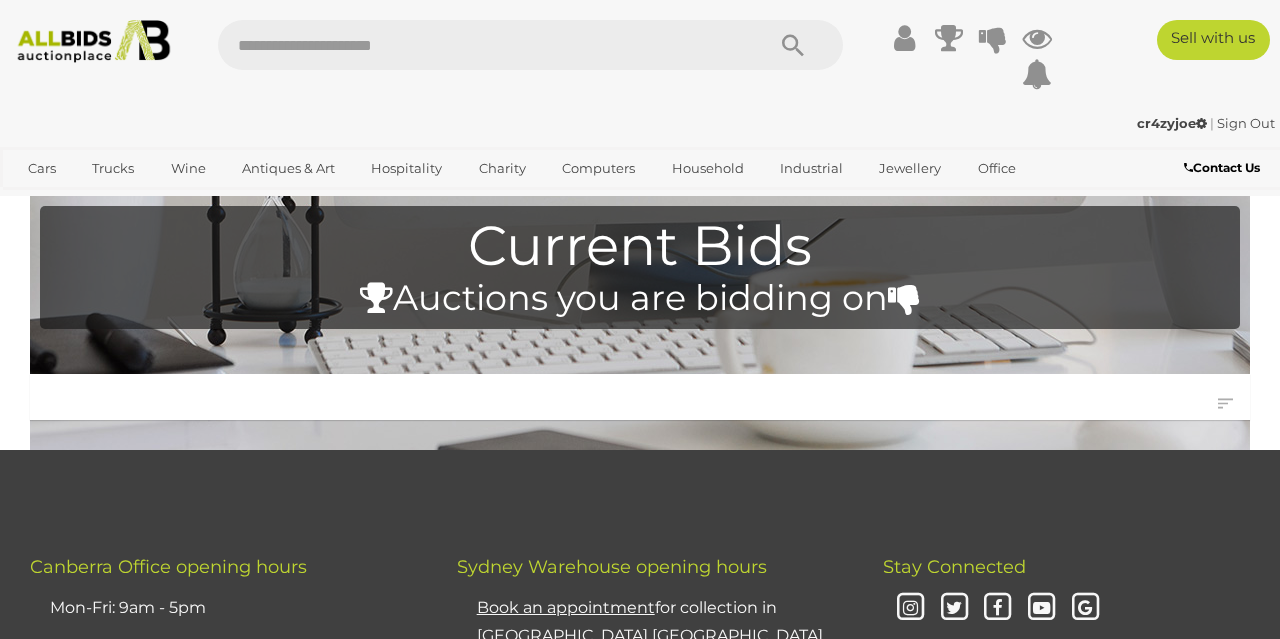 scroll, scrollTop: 0, scrollLeft: 0, axis: both 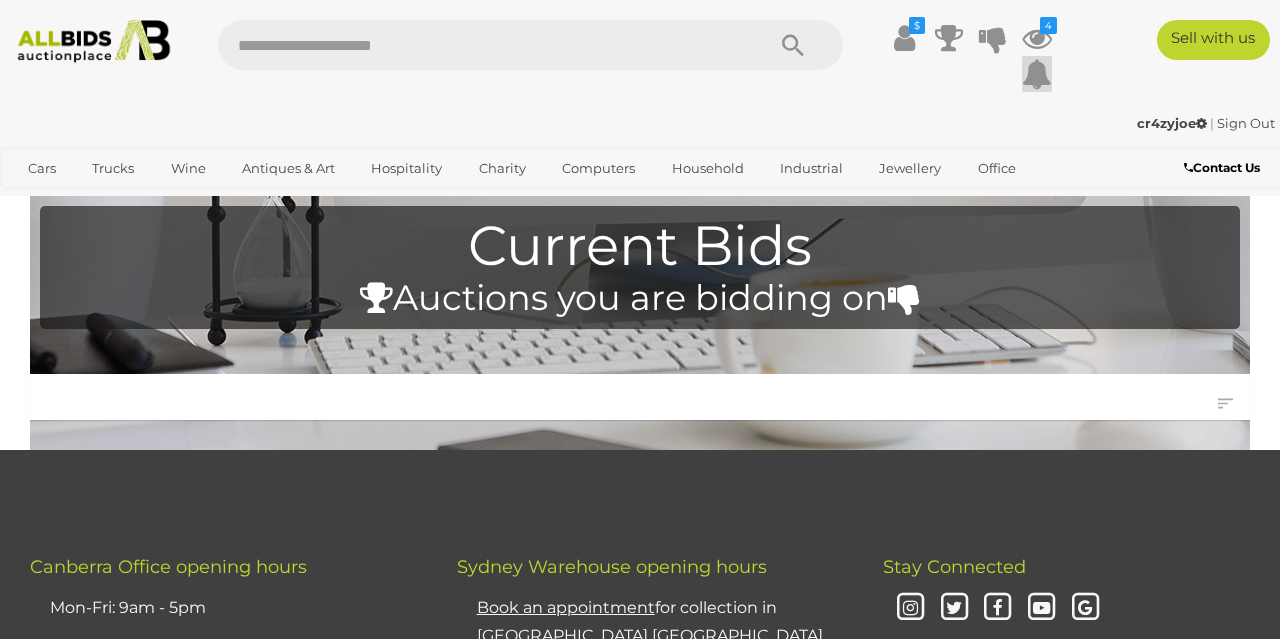 click at bounding box center [1037, 74] 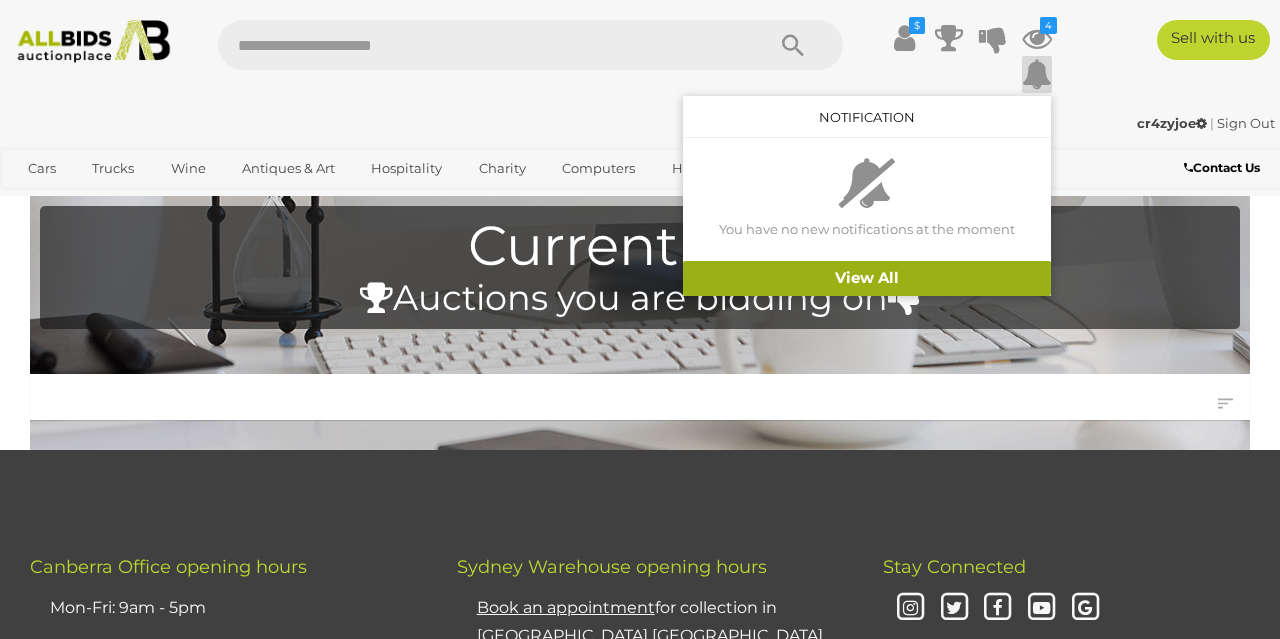click on "View All" at bounding box center [867, 278] 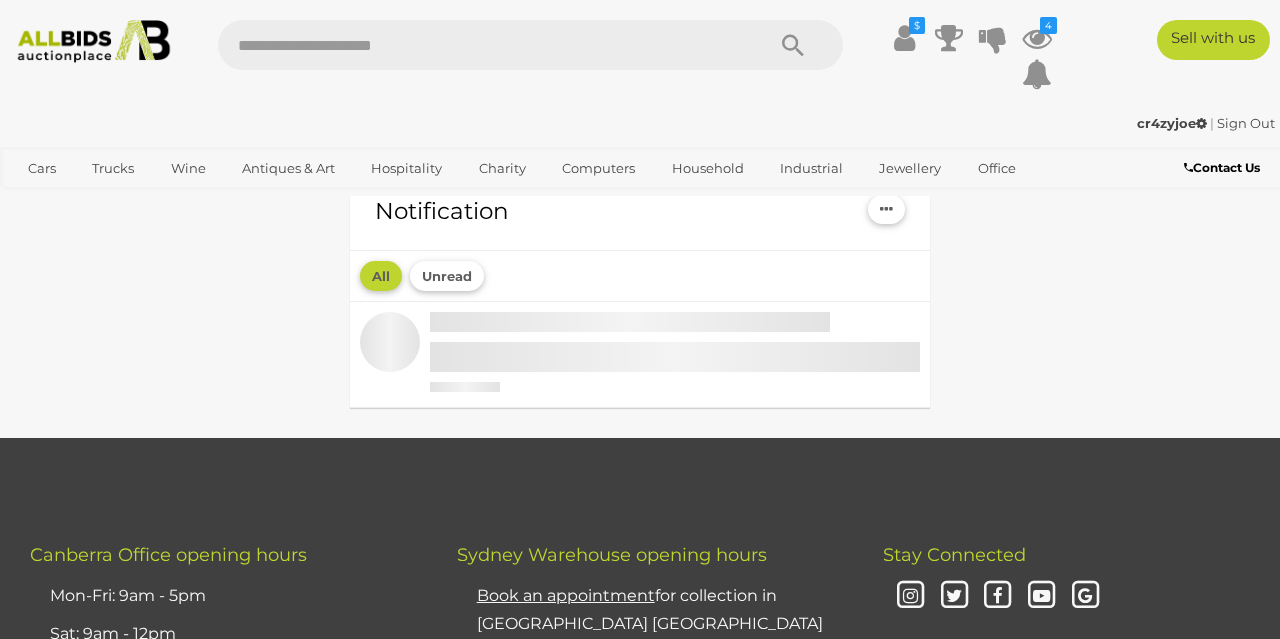 scroll, scrollTop: 0, scrollLeft: 0, axis: both 